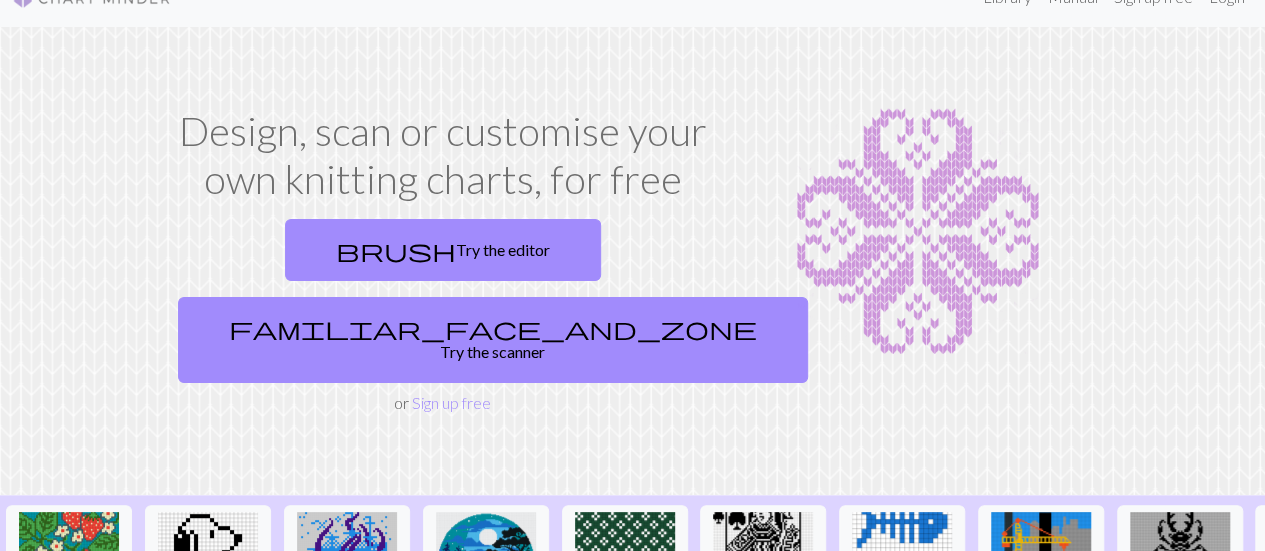 scroll, scrollTop: 0, scrollLeft: 0, axis: both 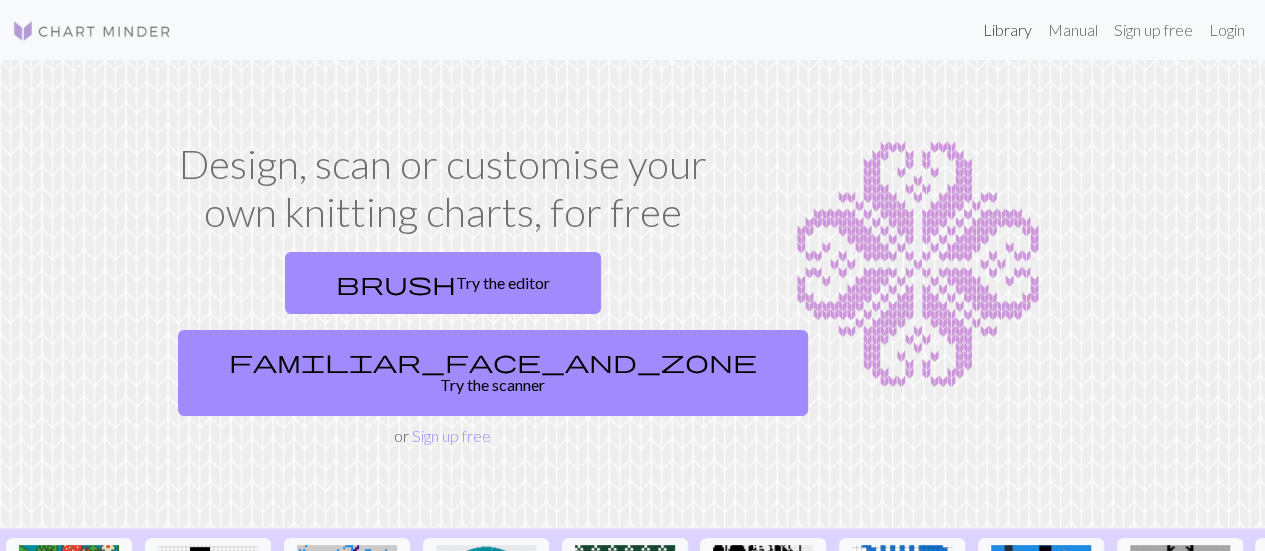 click on "Library" at bounding box center [1007, 30] 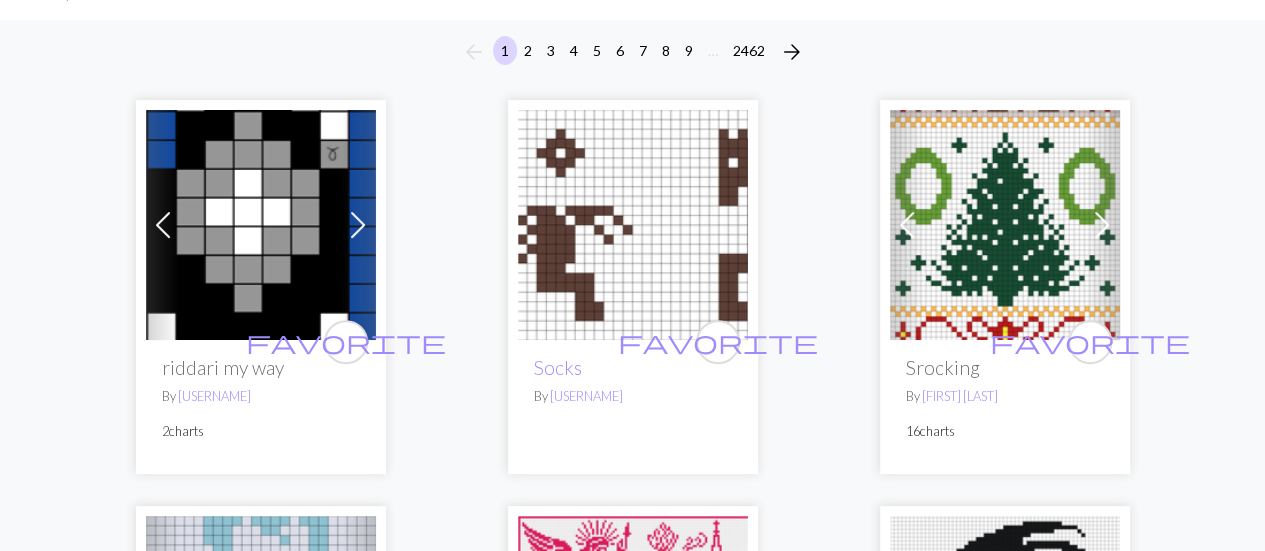 scroll, scrollTop: 0, scrollLeft: 0, axis: both 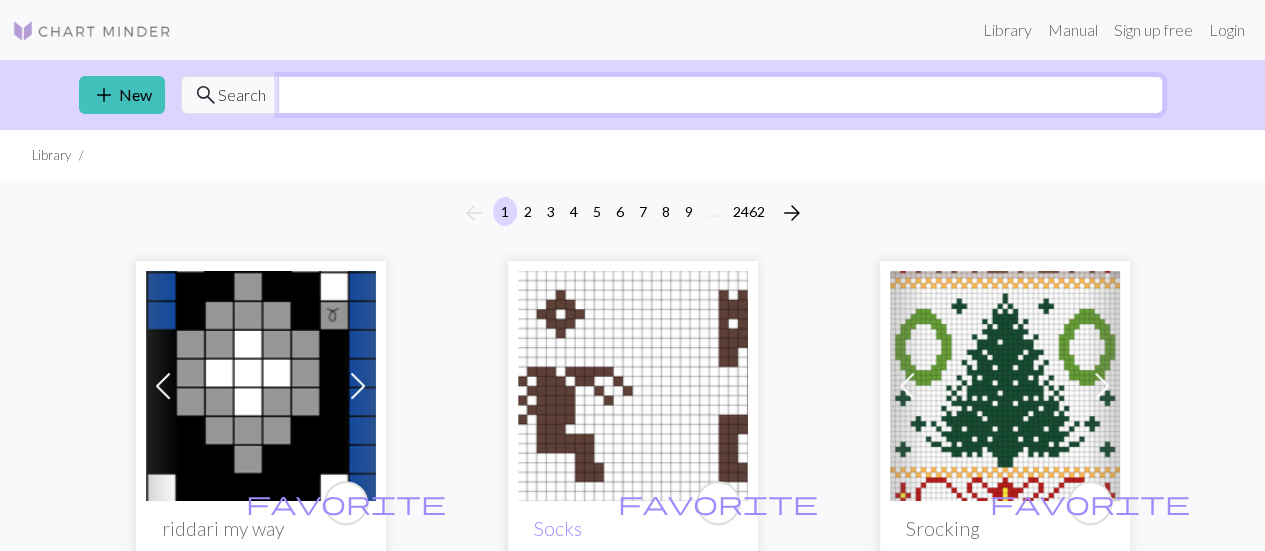 click at bounding box center [720, 95] 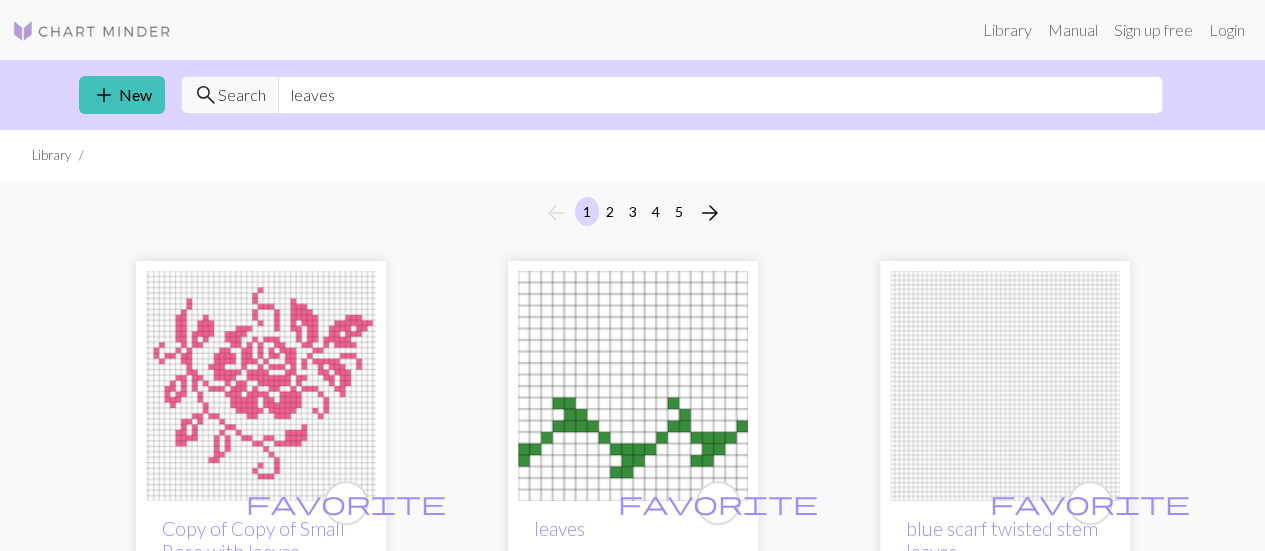 click on "[FIRST] [LAST]" at bounding box center (632, 3747) 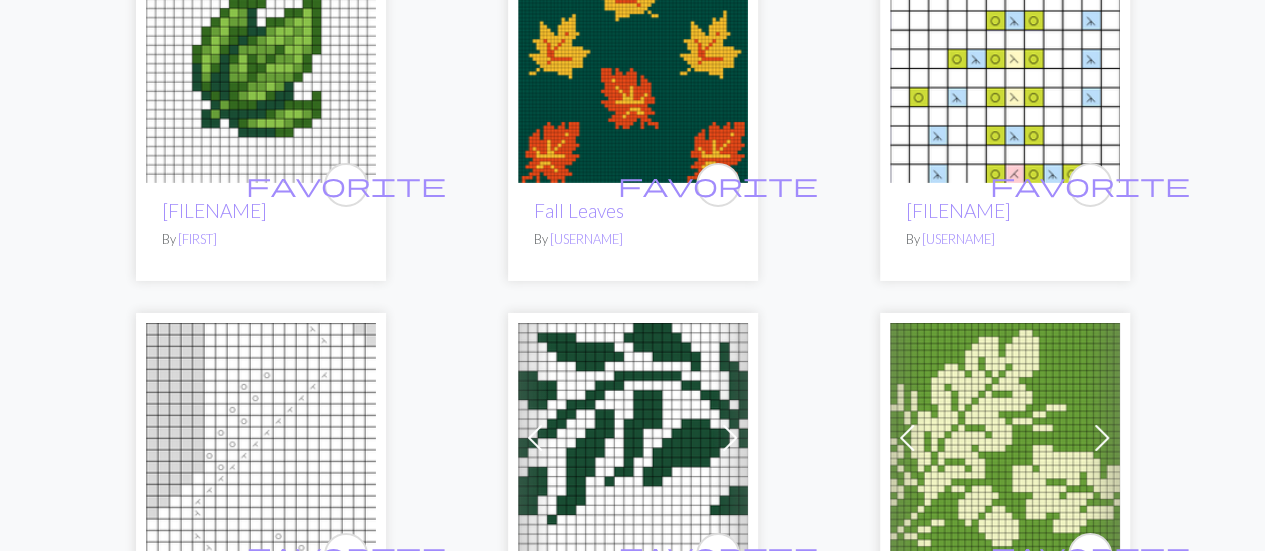 scroll, scrollTop: 3256, scrollLeft: 0, axis: vertical 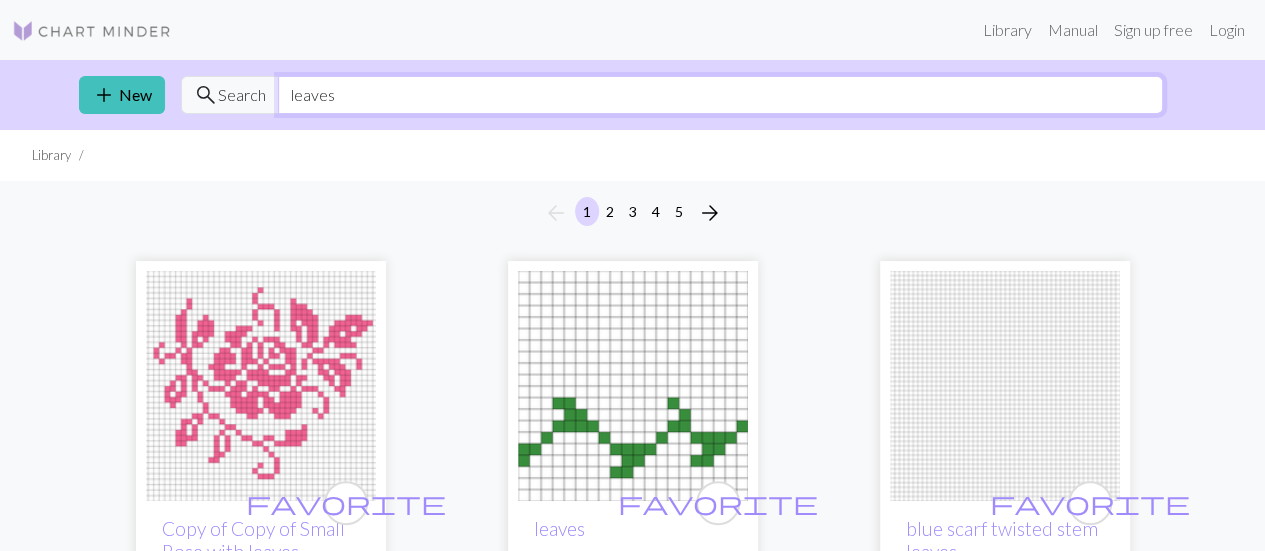 drag, startPoint x: 352, startPoint y: 99, endPoint x: 234, endPoint y: 105, distance: 118.15244 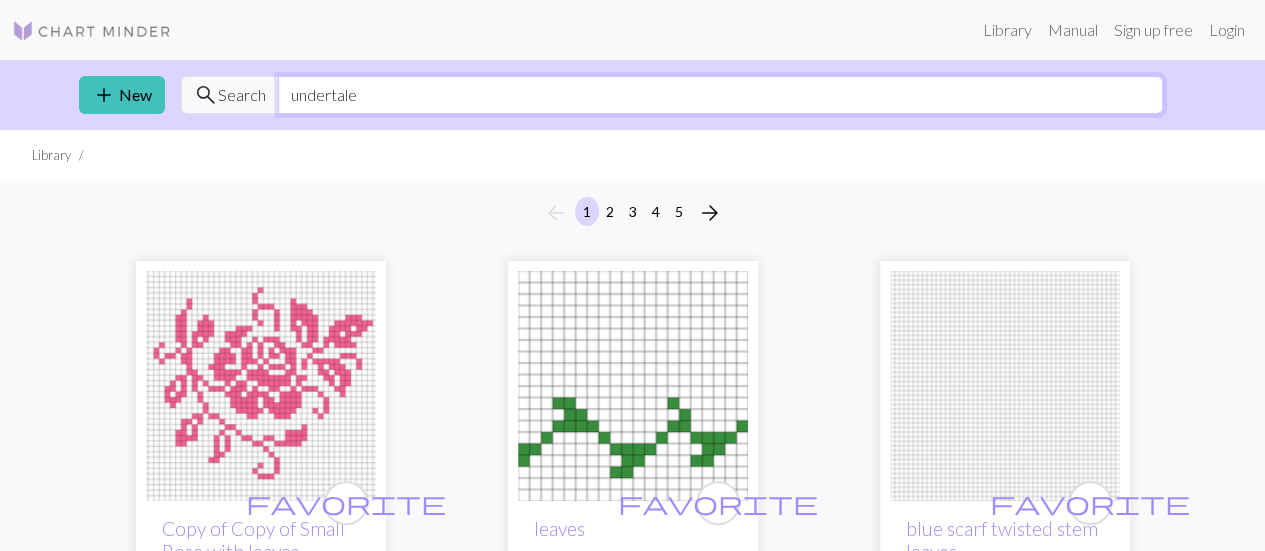 type on "undertale" 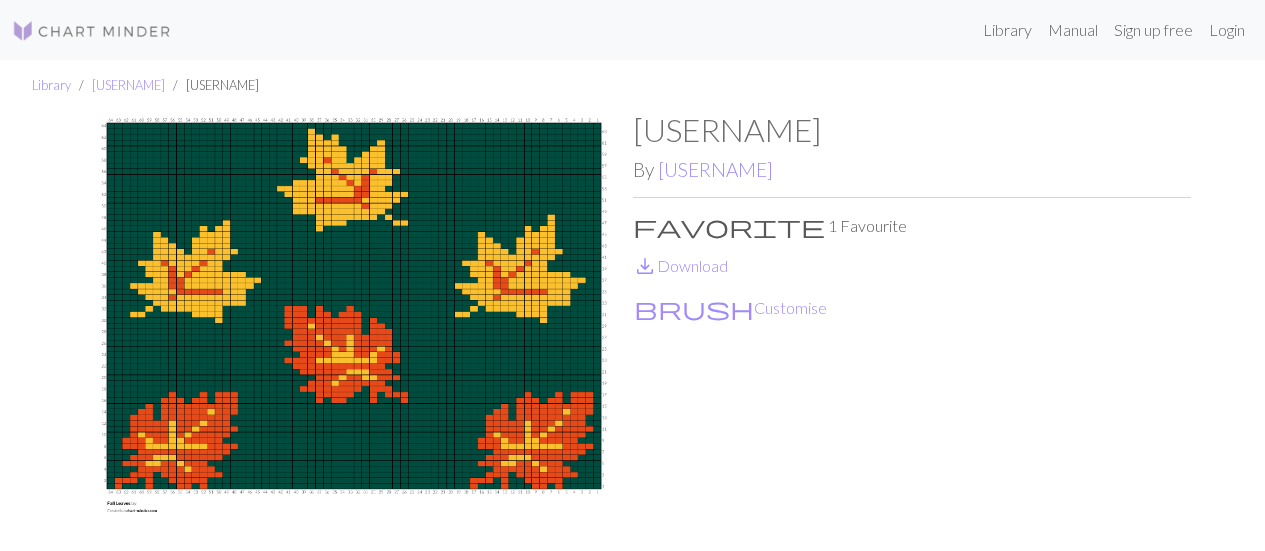 scroll, scrollTop: 0, scrollLeft: 0, axis: both 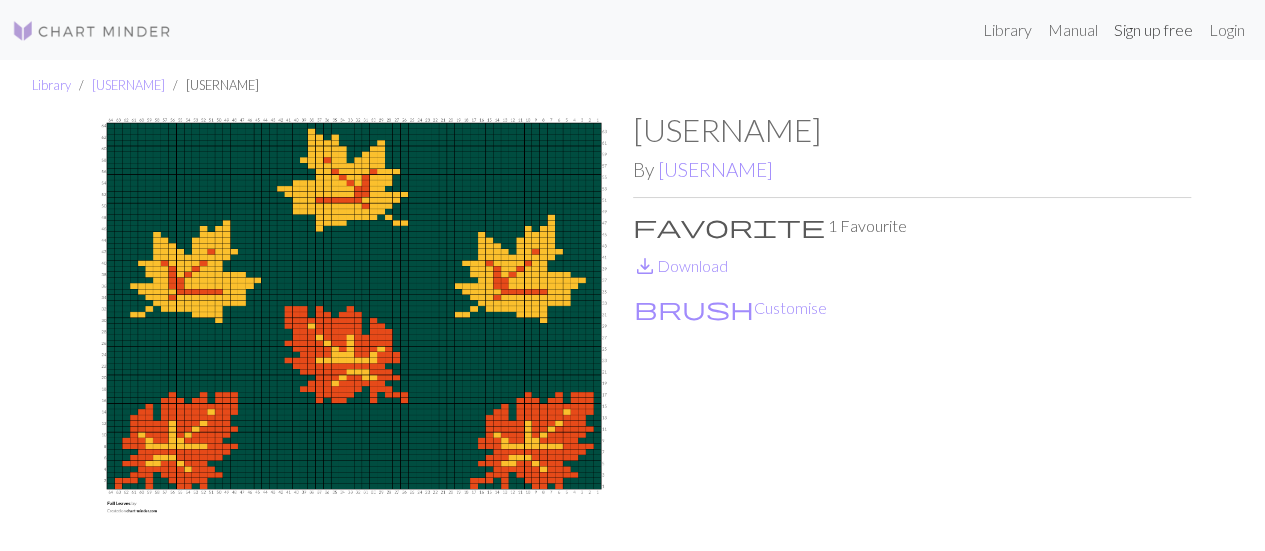 click on "Sign up free" at bounding box center [1153, 30] 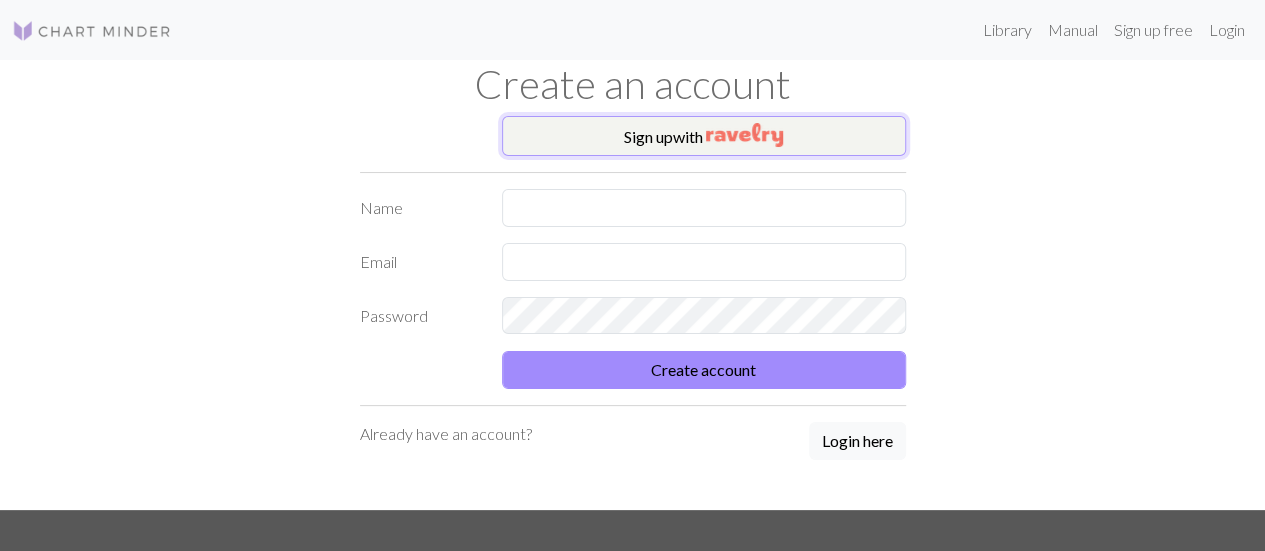 click on "Sign up  with" at bounding box center (704, 136) 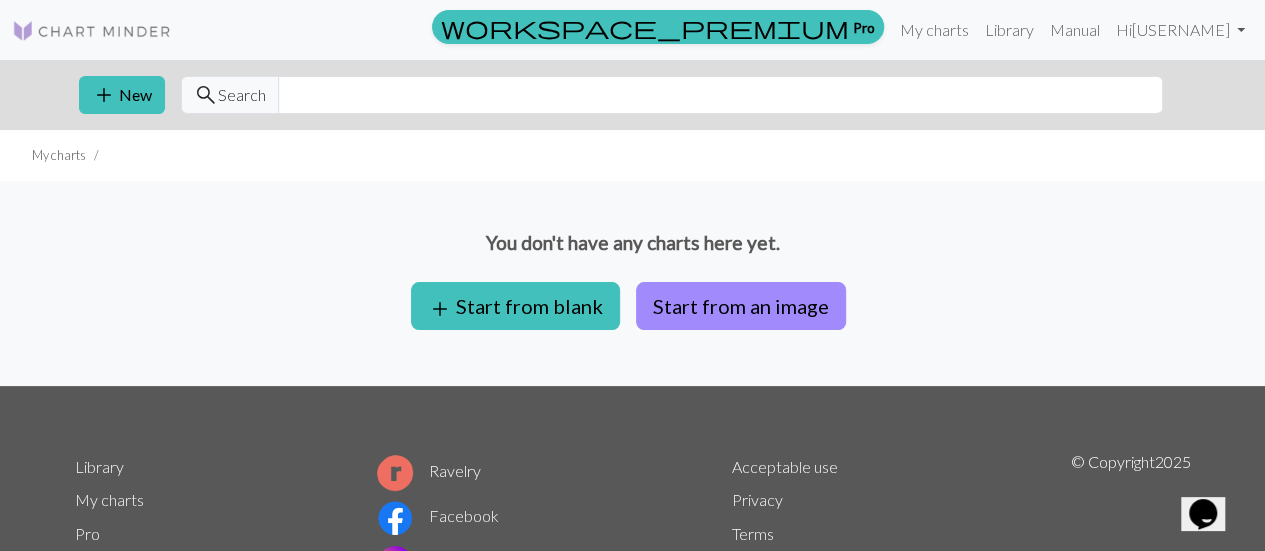click on "My charts" at bounding box center [632, 155] 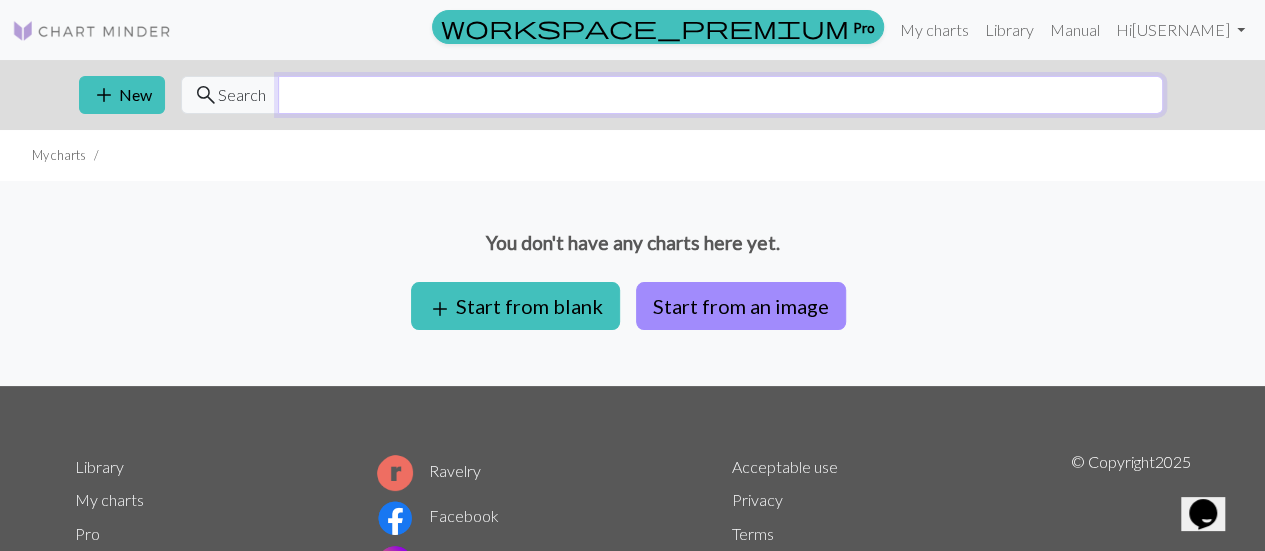 click at bounding box center (720, 95) 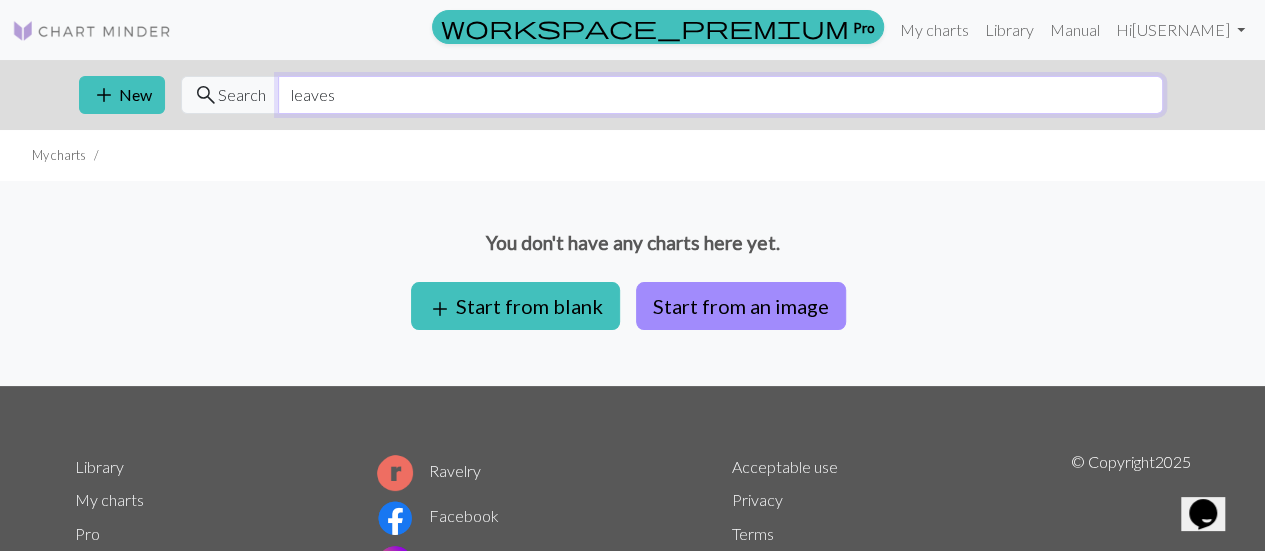 type on "leaves" 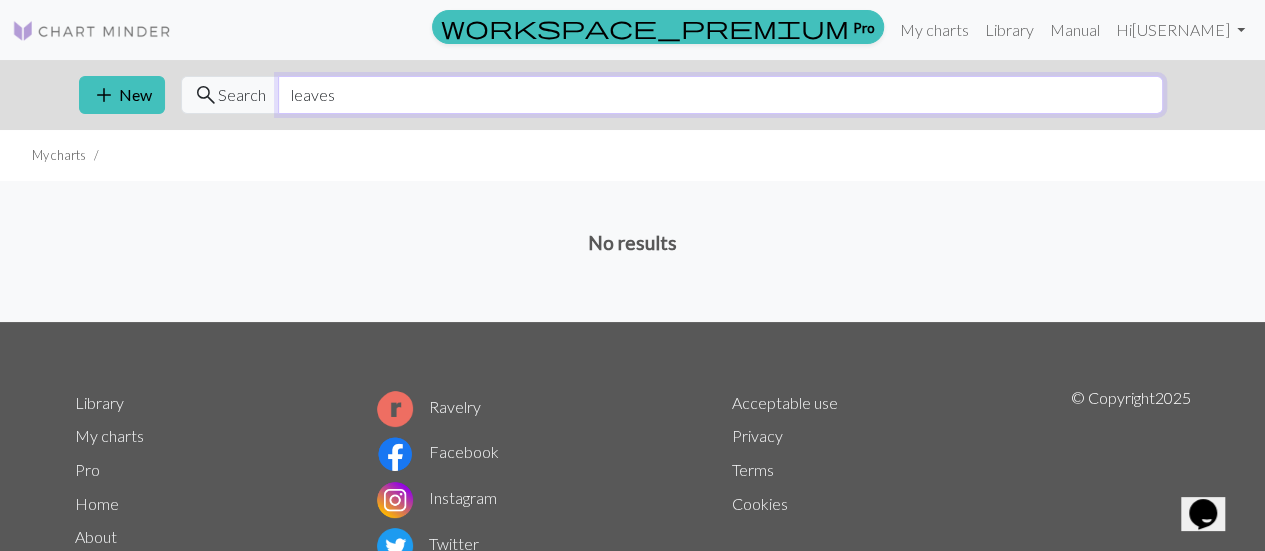 click on "leaves" at bounding box center (720, 95) 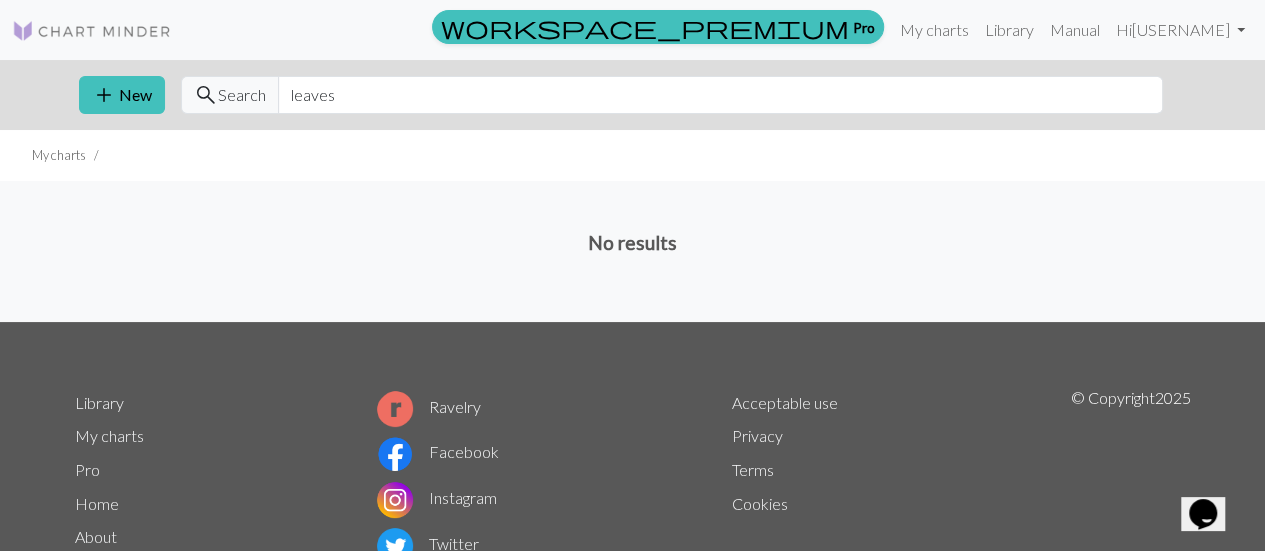click on "Search" at bounding box center (242, 95) 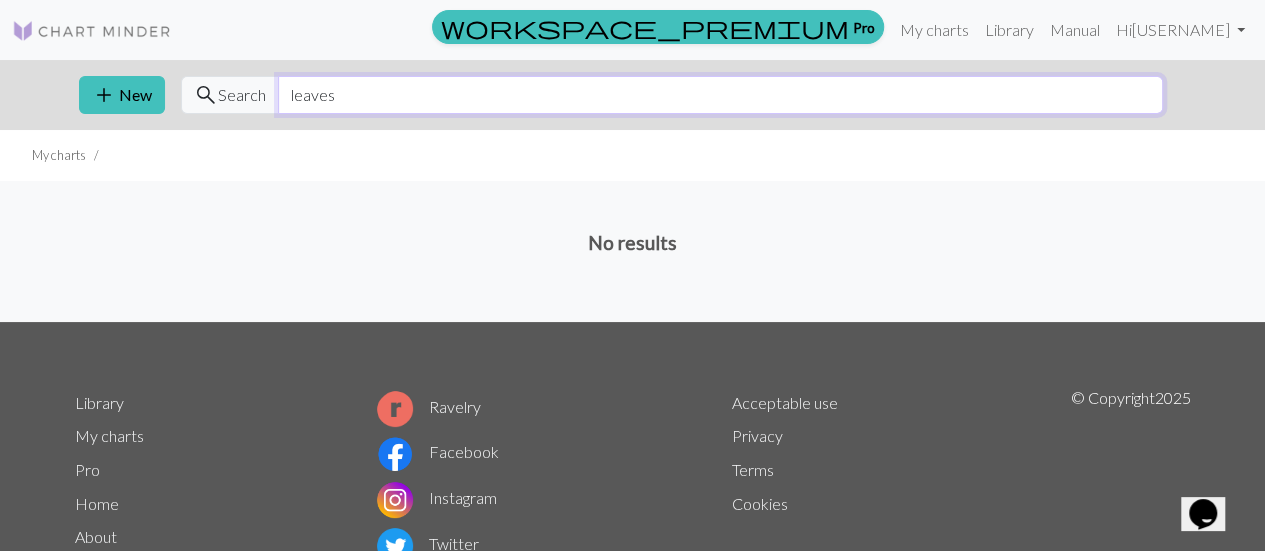 click on "leaves" at bounding box center [720, 95] 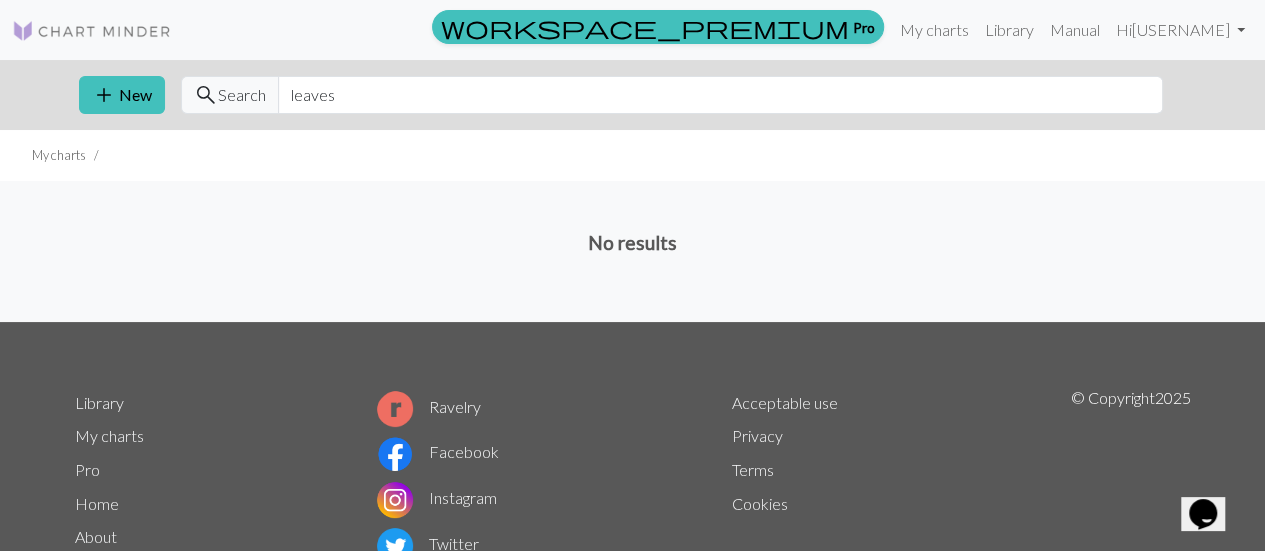click on "Search" at bounding box center (242, 95) 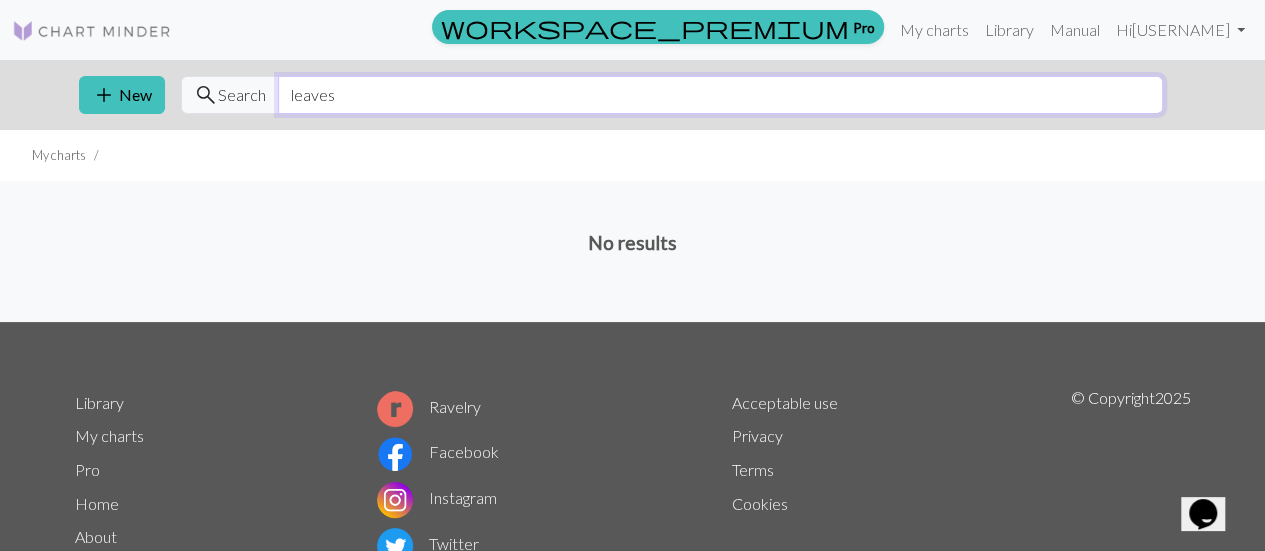 click on "leaves" at bounding box center [720, 95] 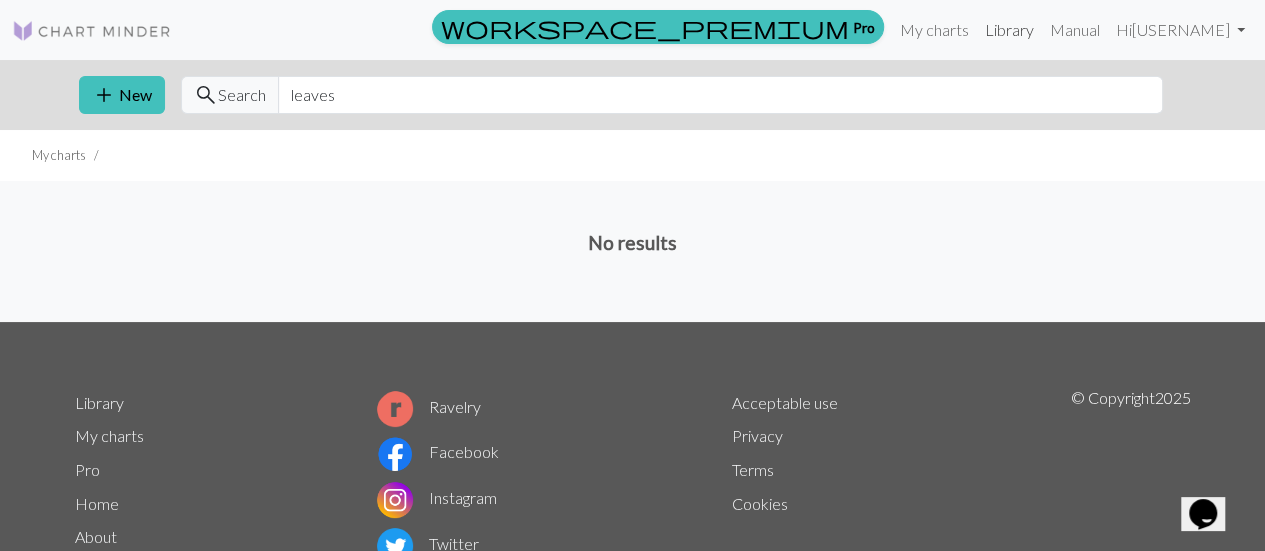 click on "Library" at bounding box center [1009, 30] 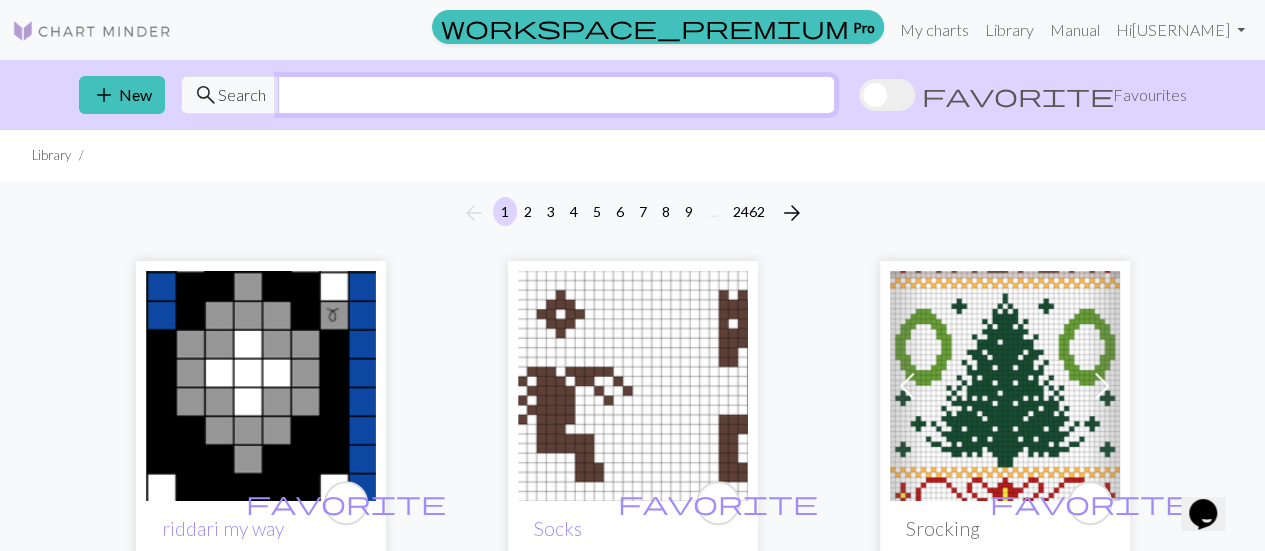 click at bounding box center (556, 95) 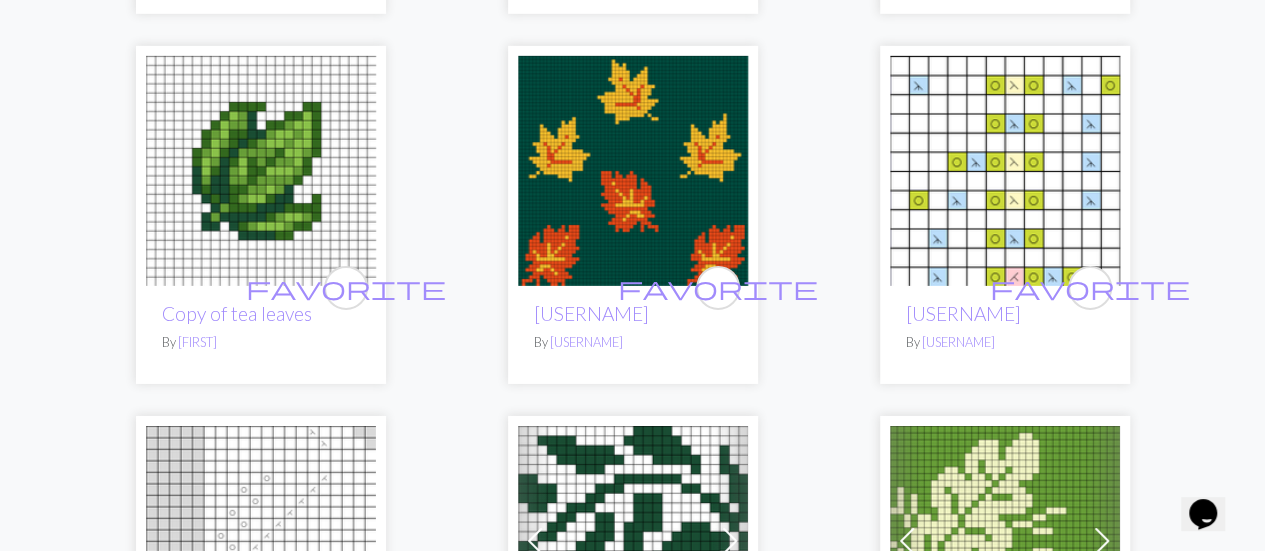 scroll, scrollTop: 3223, scrollLeft: 0, axis: vertical 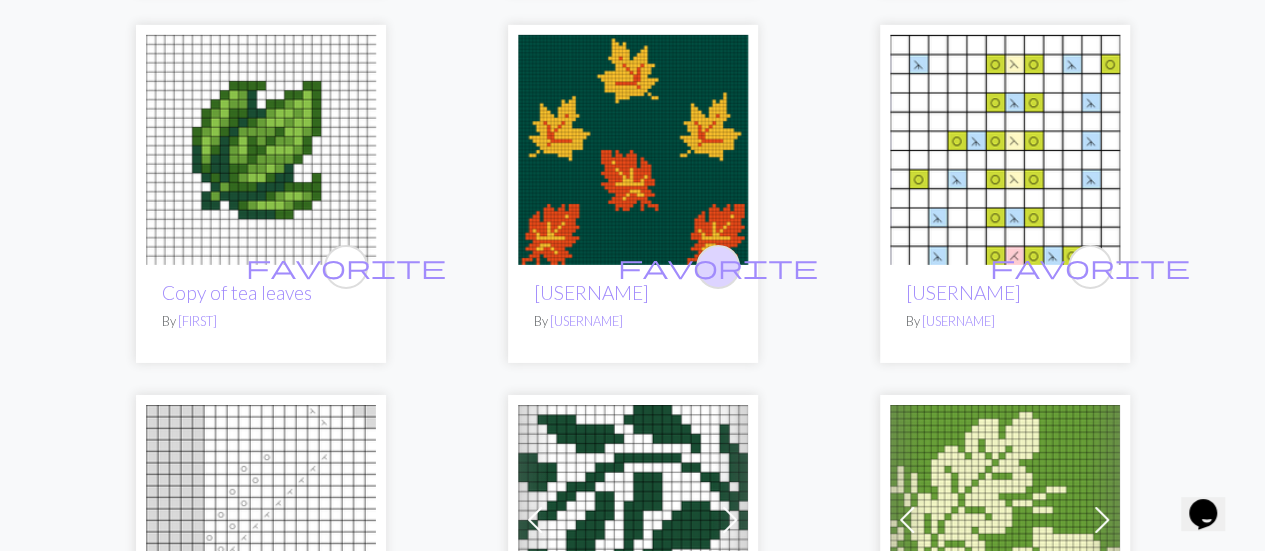 click on "favorite" at bounding box center (718, 266) 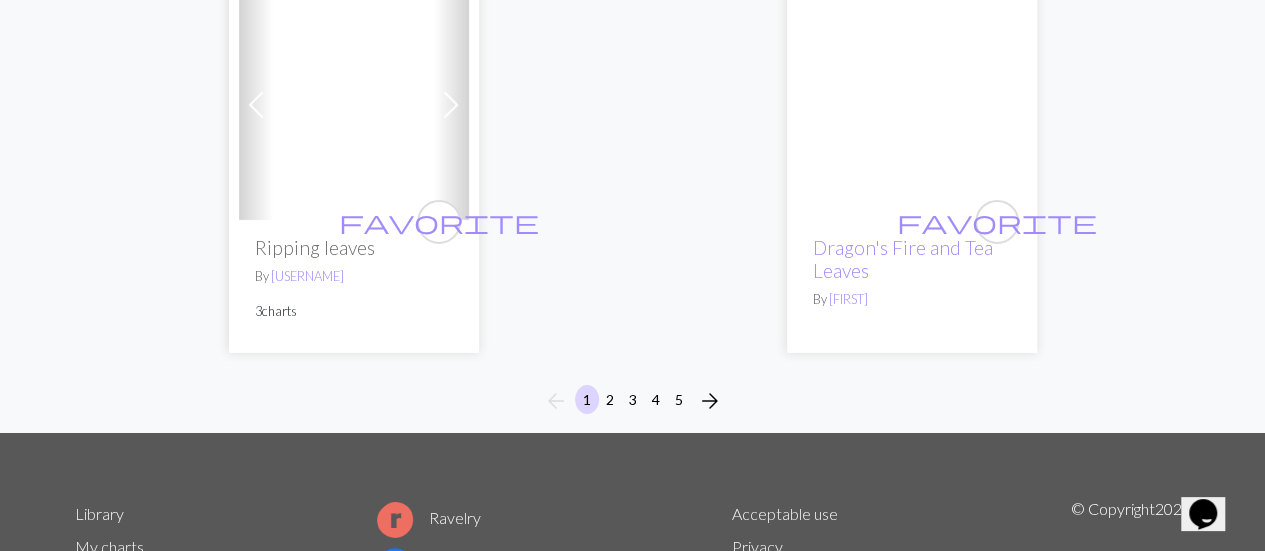 scroll, scrollTop: 6927, scrollLeft: 0, axis: vertical 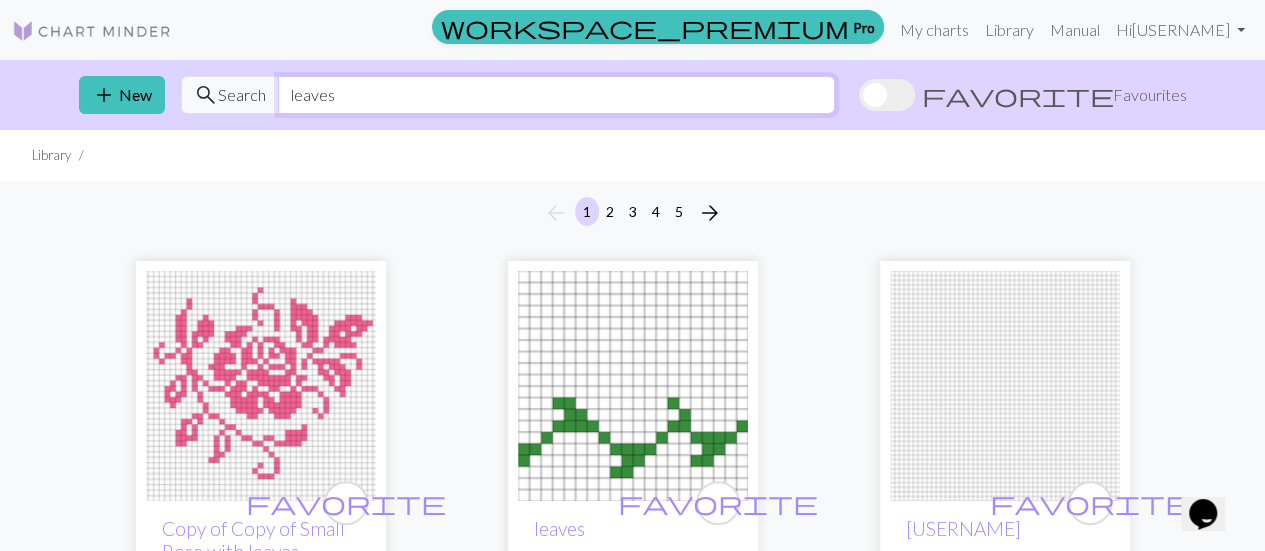 click on "leaves" at bounding box center [556, 95] 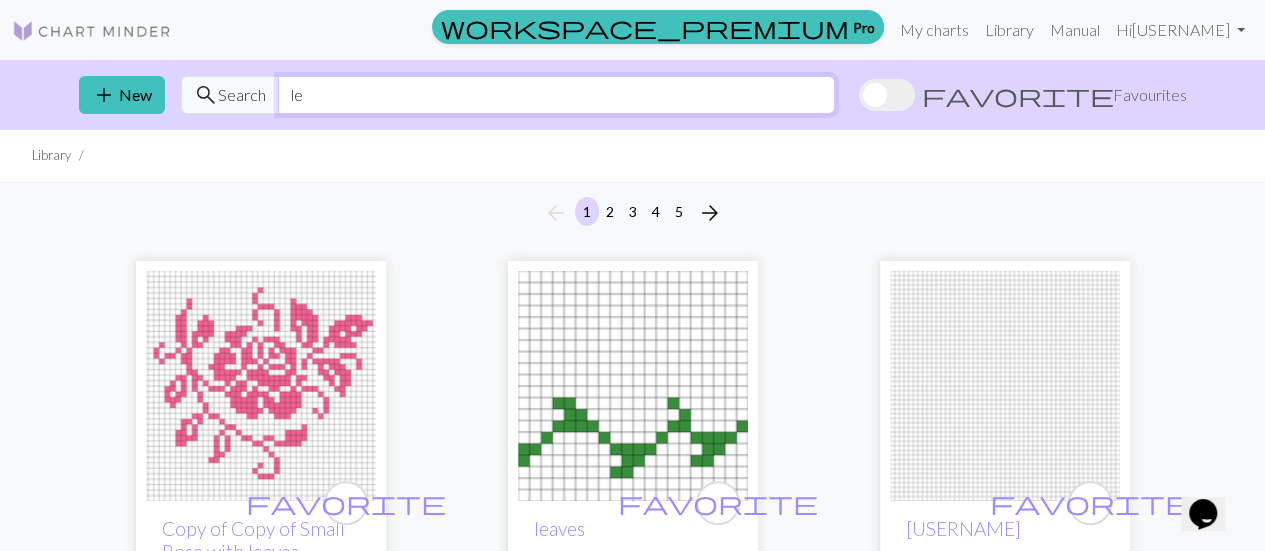 type on "l" 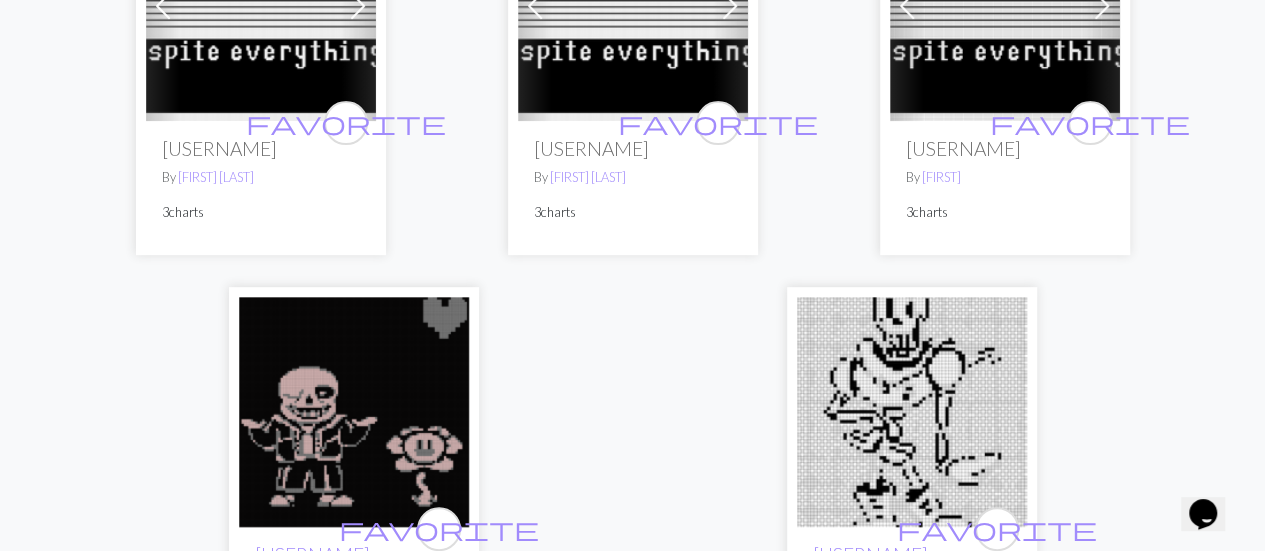 scroll, scrollTop: 0, scrollLeft: 0, axis: both 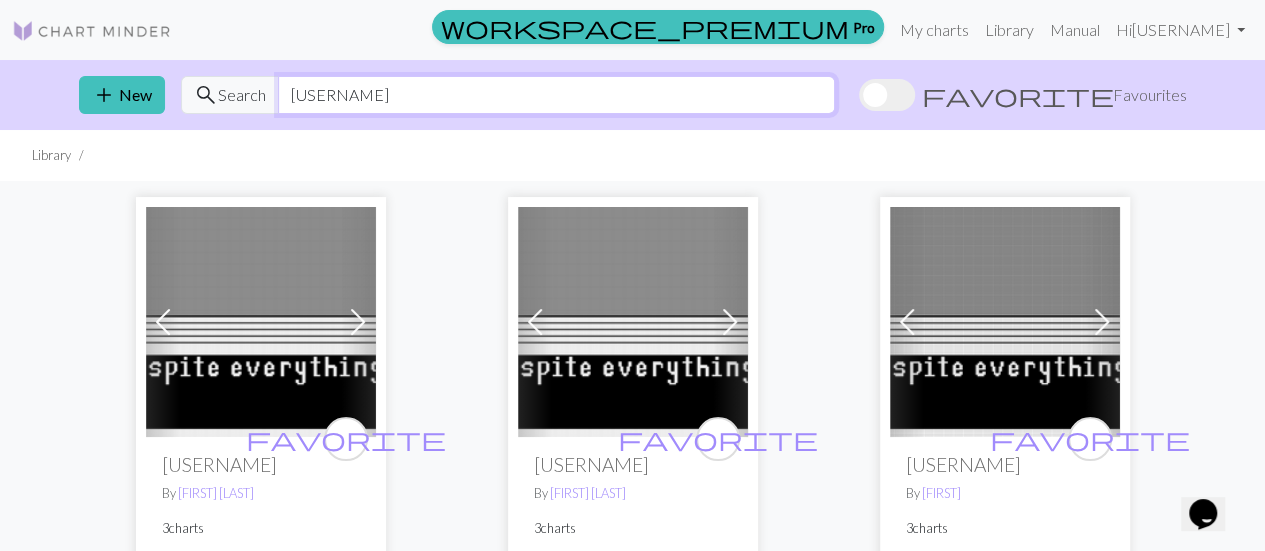 type on "u" 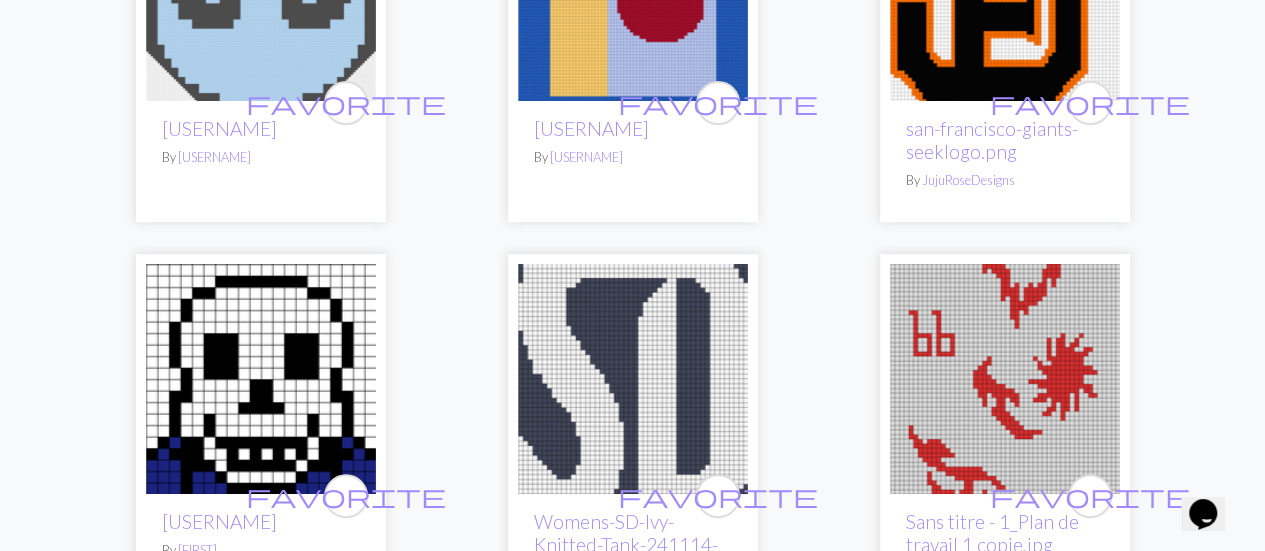 scroll, scrollTop: 0, scrollLeft: 0, axis: both 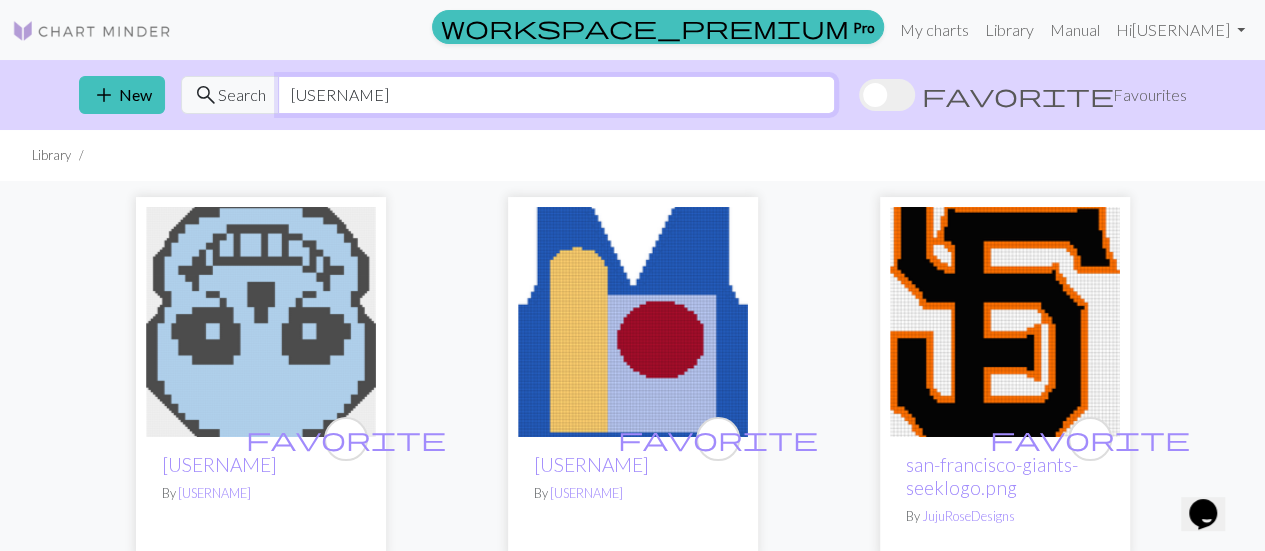 type on "s" 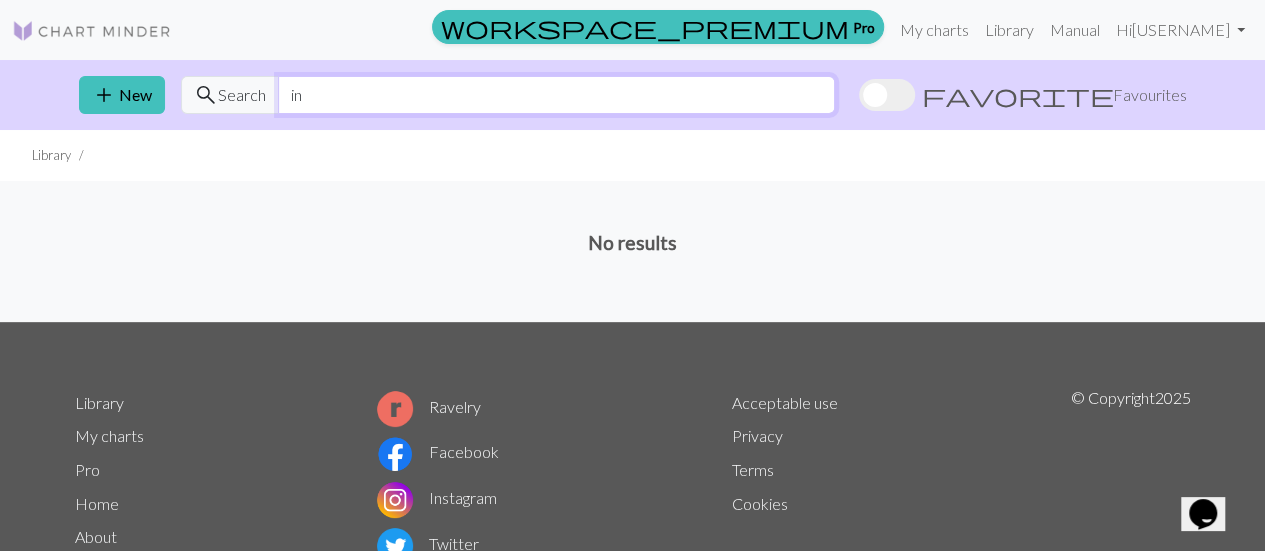 type on "i" 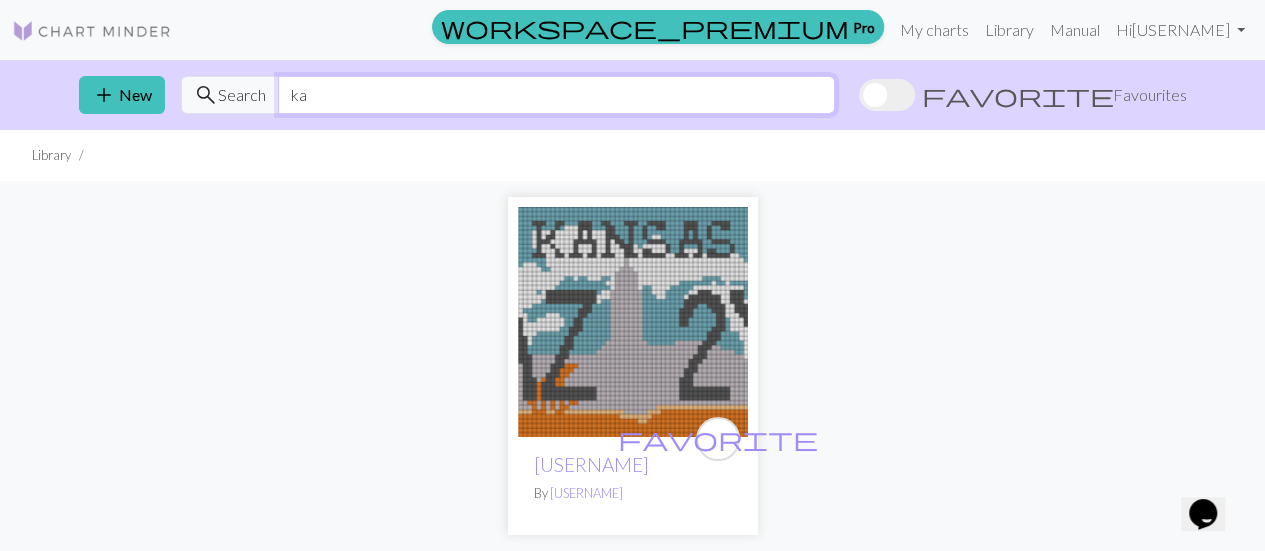 type on "k" 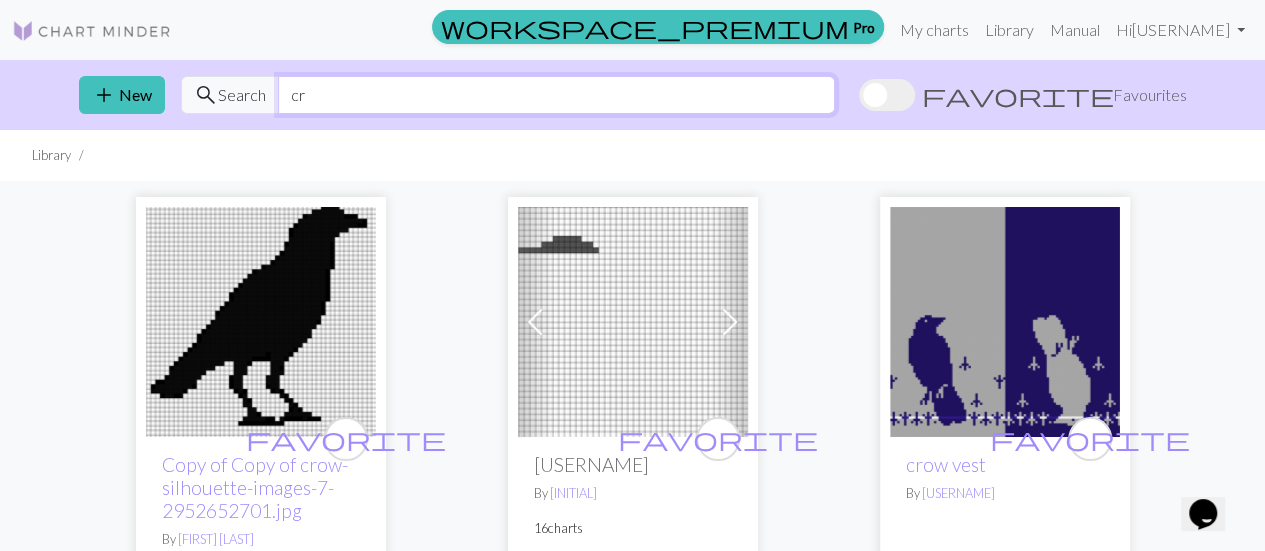 type on "c" 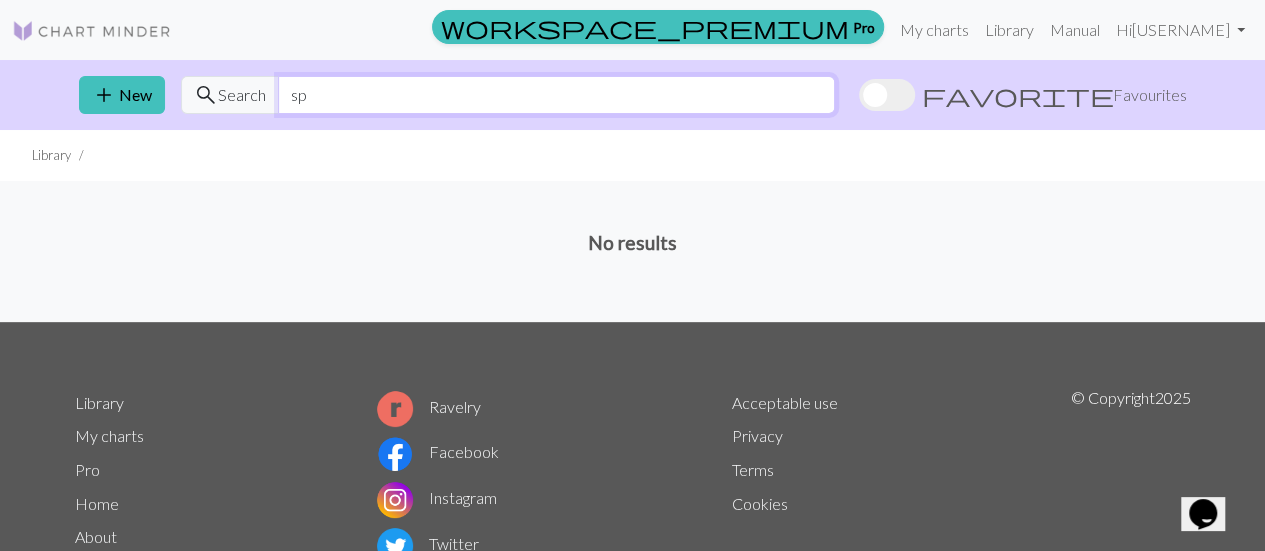 type on "s" 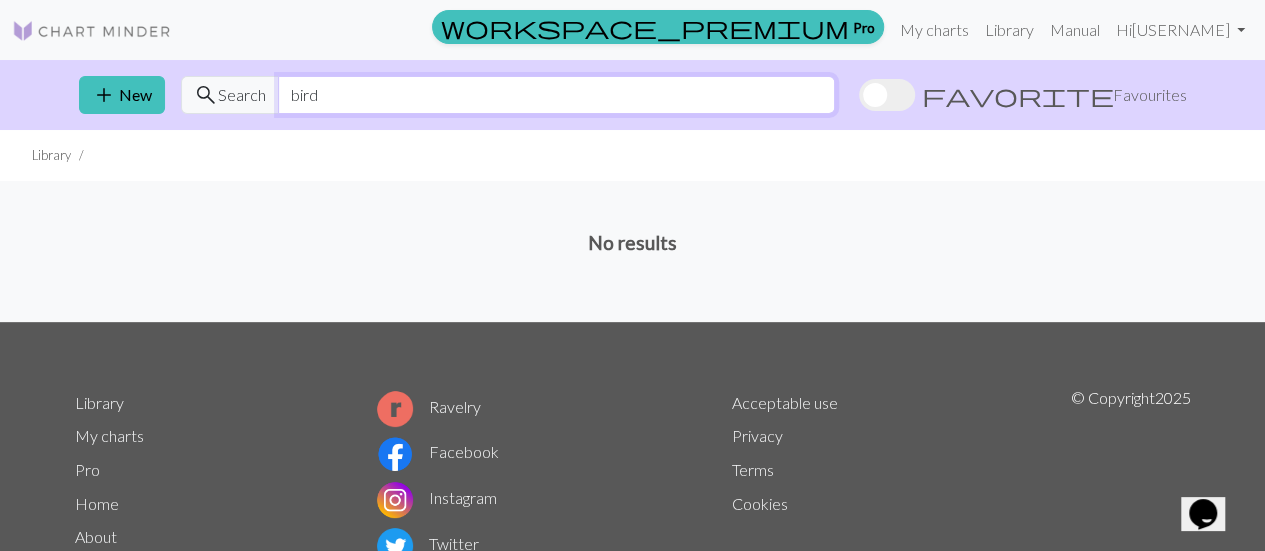 type on "bird" 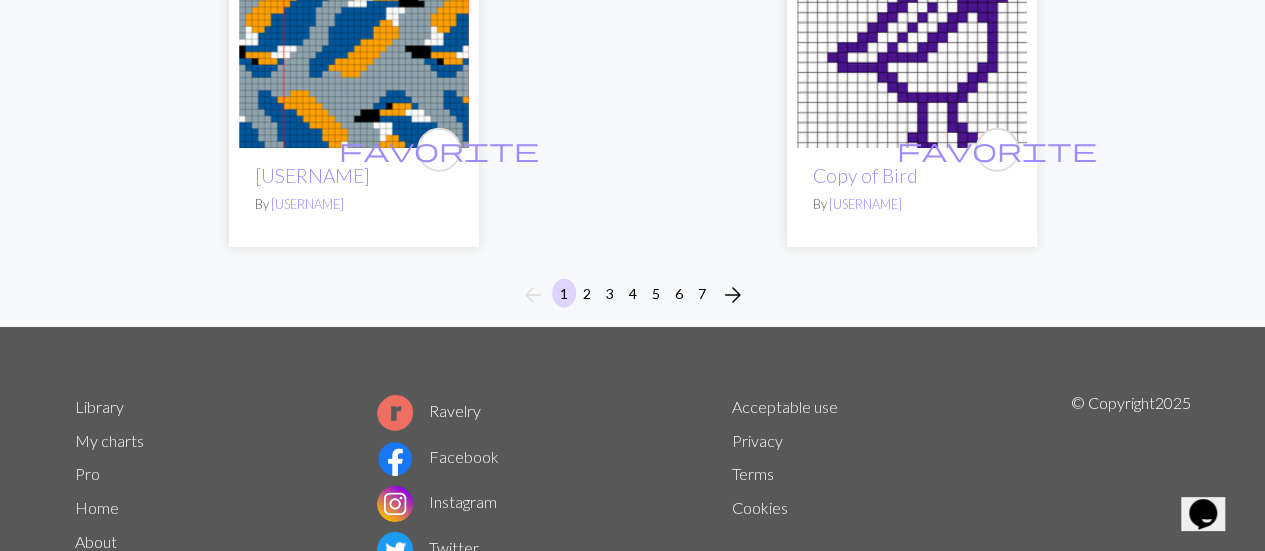 scroll, scrollTop: 6747, scrollLeft: 0, axis: vertical 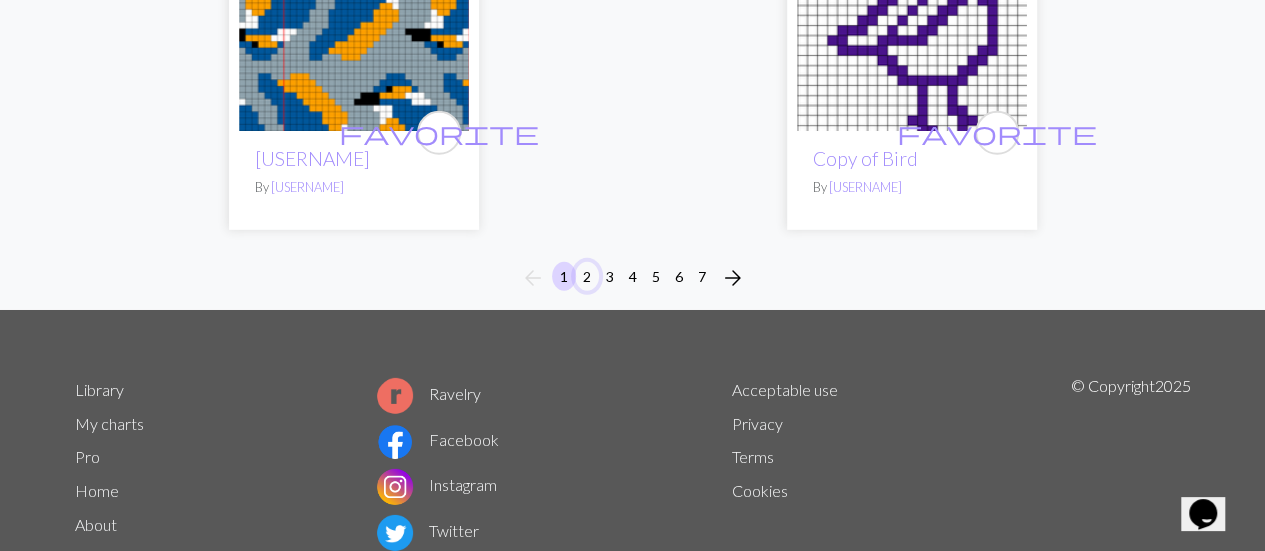 click on "2" at bounding box center [587, 276] 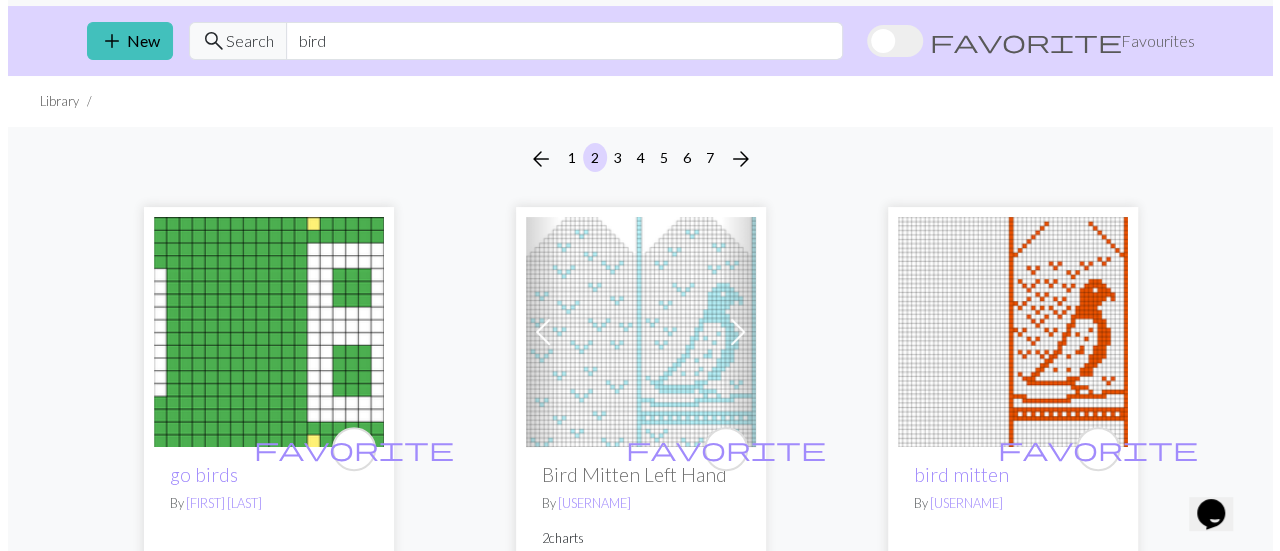 scroll, scrollTop: 0, scrollLeft: 0, axis: both 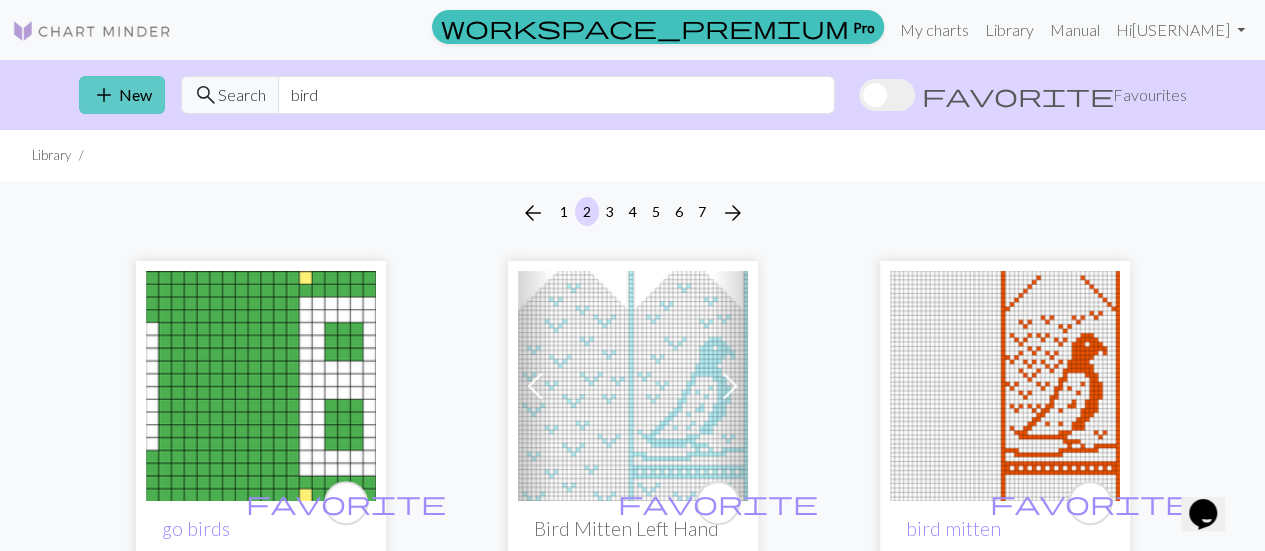 click on "add   New" at bounding box center [122, 95] 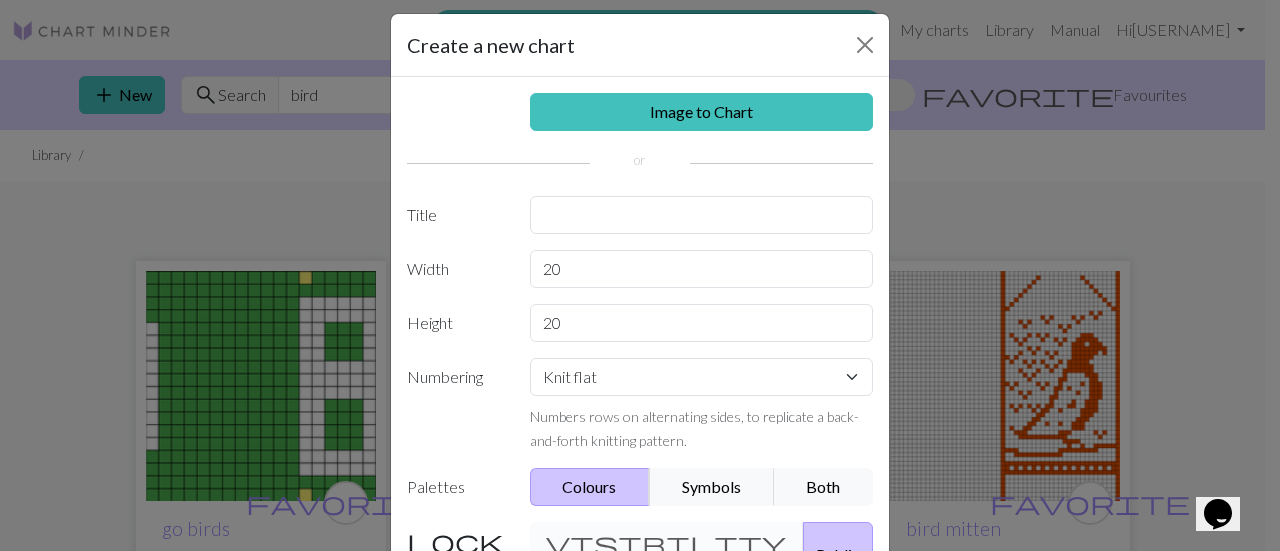 scroll, scrollTop: 10, scrollLeft: 0, axis: vertical 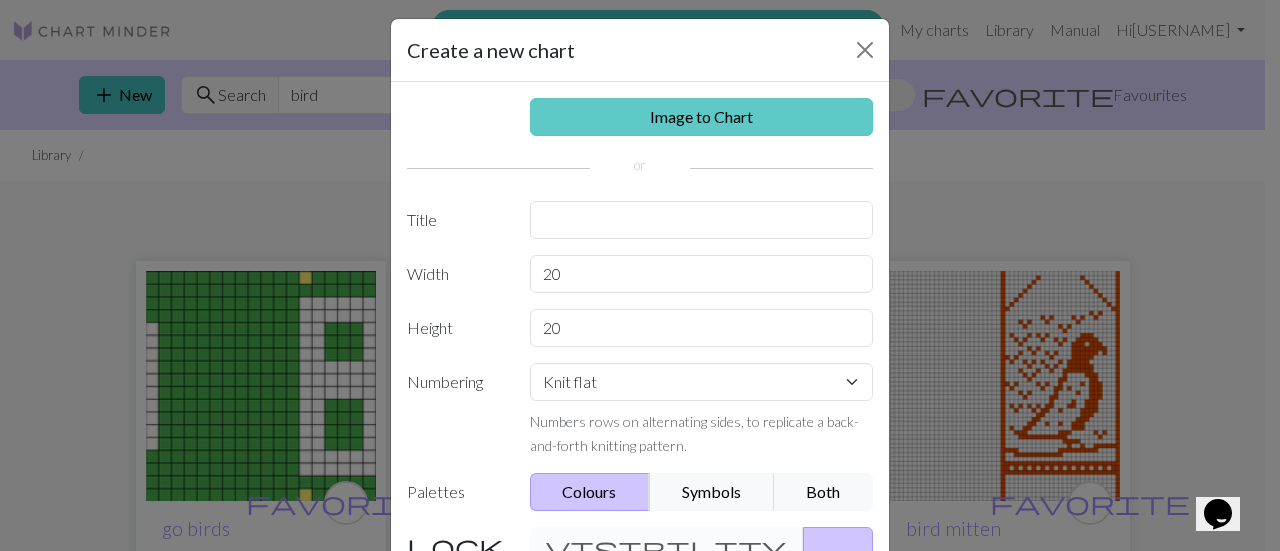 click on "Image to Chart" at bounding box center [702, 117] 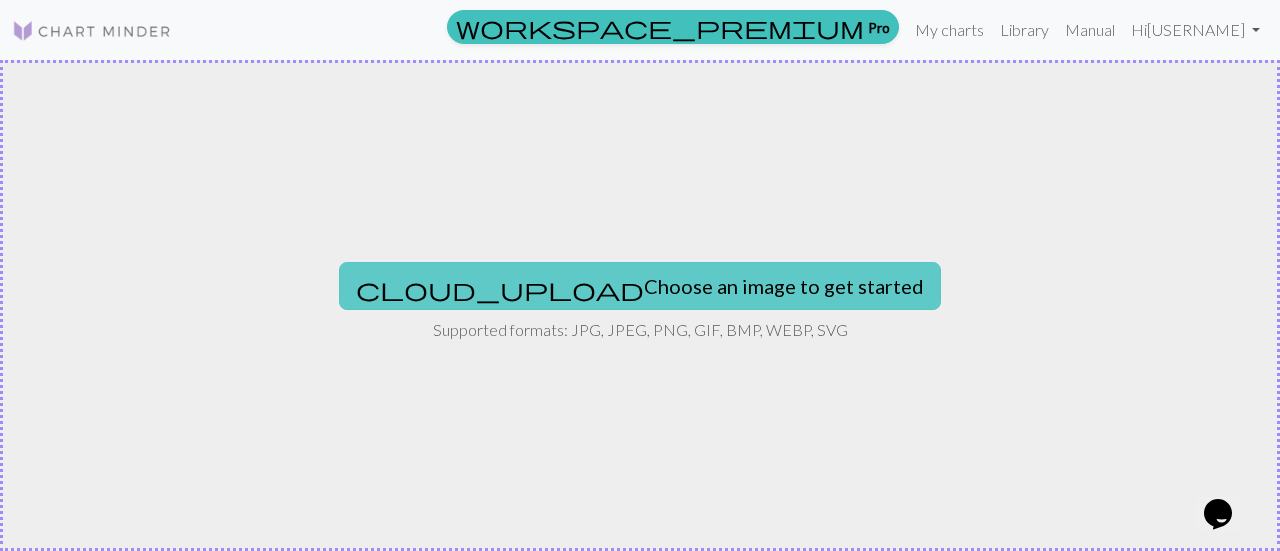 click on "cloud_upload  Choose an image to get started" at bounding box center (640, 286) 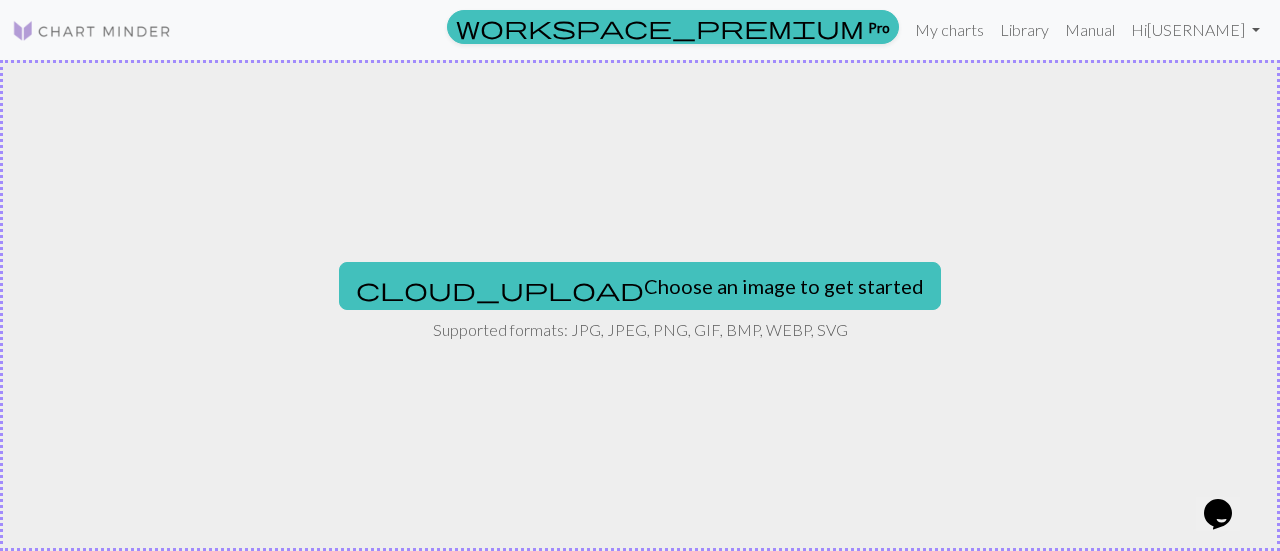 type 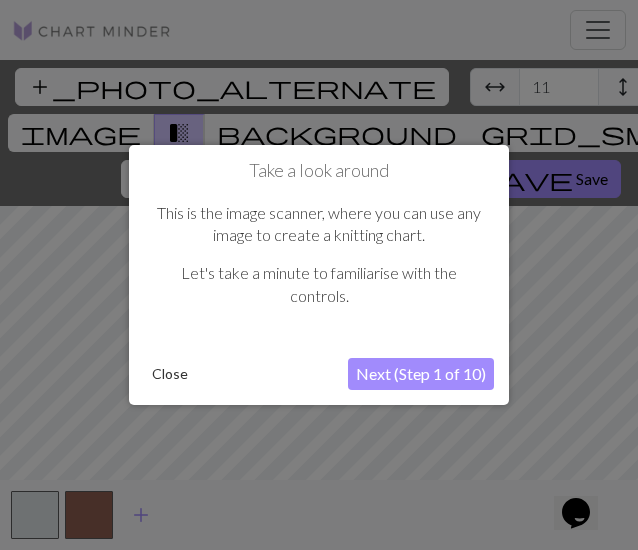 click on "Next (Step 1 of 10)" at bounding box center (421, 374) 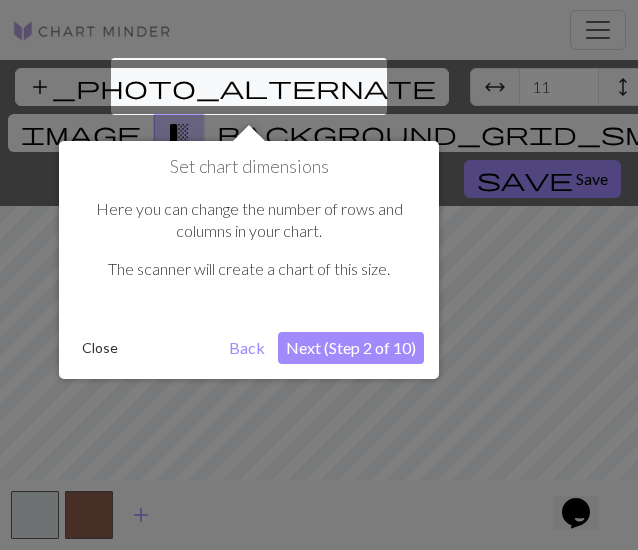 click on "Next (Step 2 of 10)" at bounding box center (351, 348) 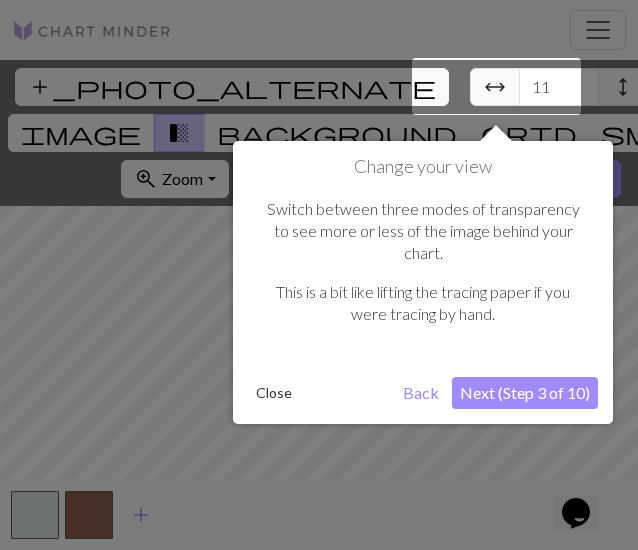 click on "Next (Step 3 of 10)" at bounding box center [525, 393] 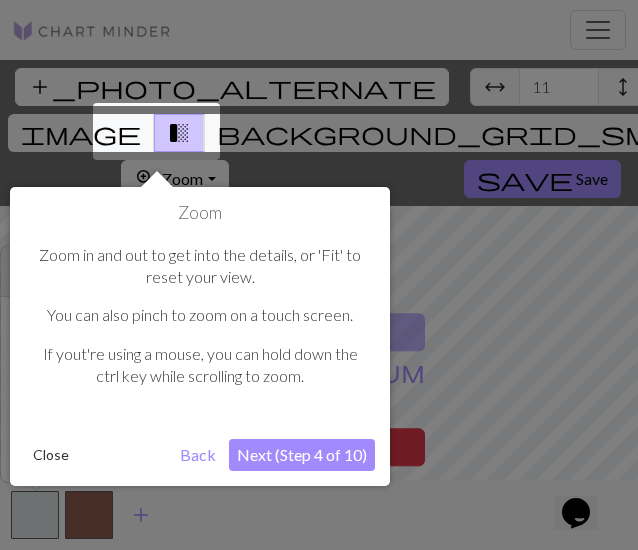 click on "Next (Step 4 of 10)" at bounding box center [302, 455] 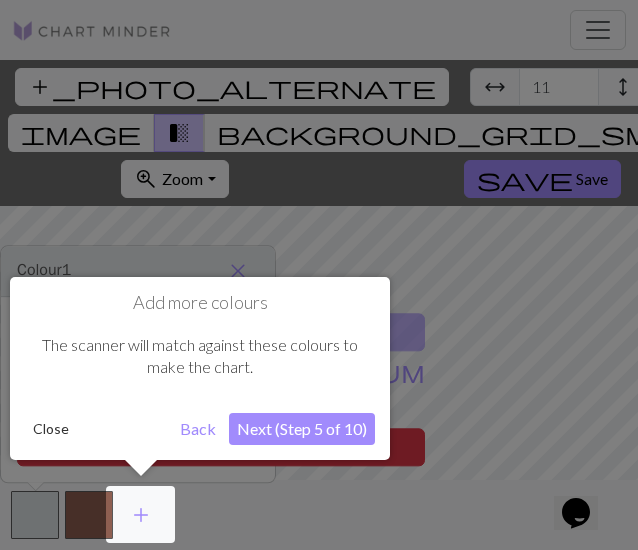 click on "Next (Step 5 of 10)" at bounding box center (302, 429) 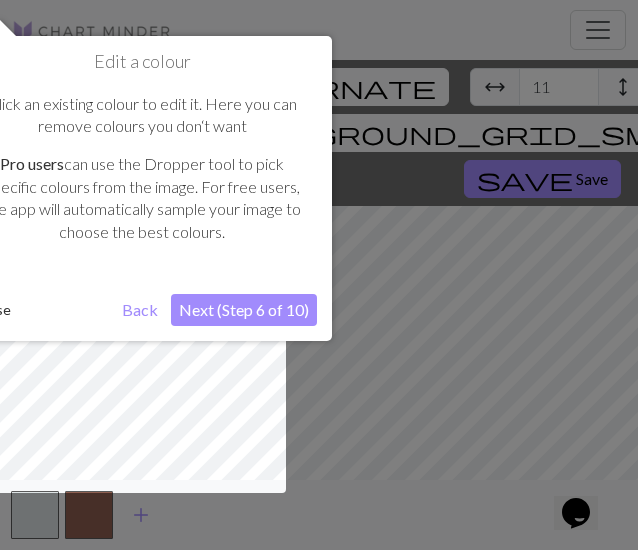 click on "Next (Step 6 of 10)" at bounding box center [244, 310] 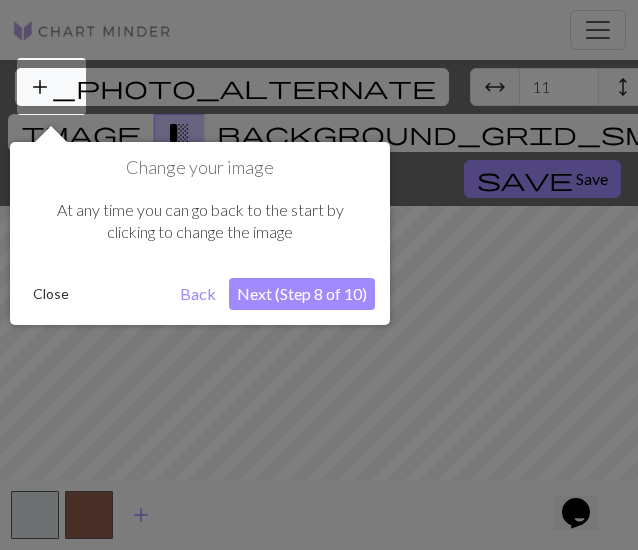 click on "Next (Step 8 of 10)" at bounding box center [302, 294] 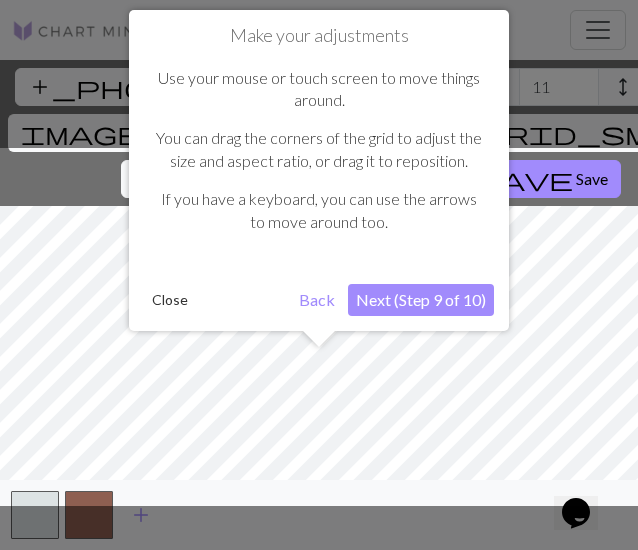 click on "Next (Step 9 of 10)" at bounding box center (421, 300) 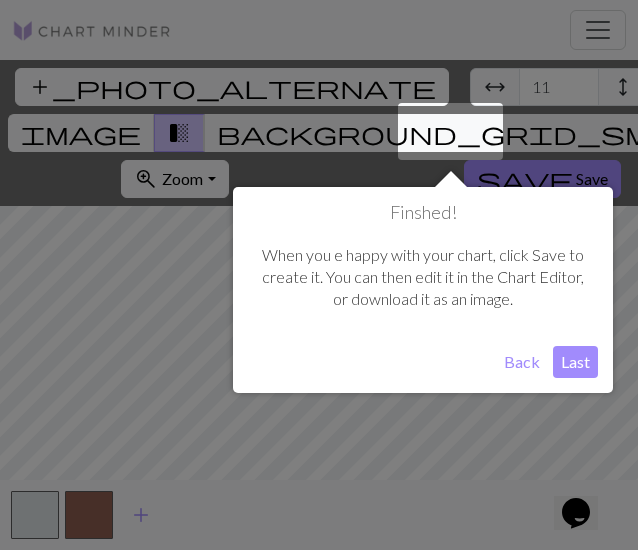 click on "Last" at bounding box center [575, 362] 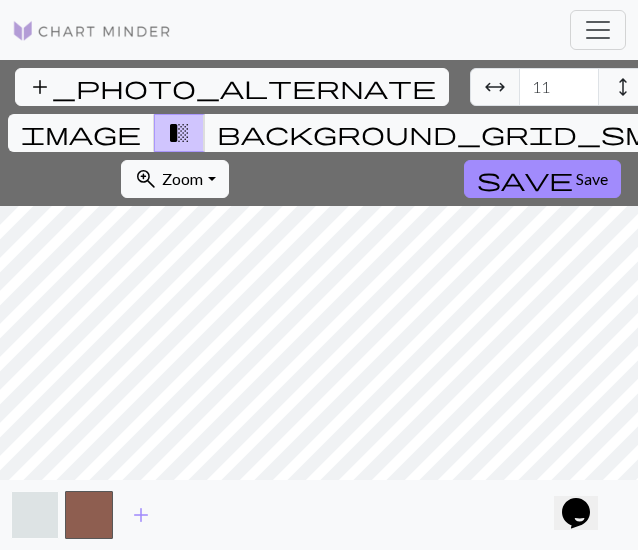 click at bounding box center (35, 515) 